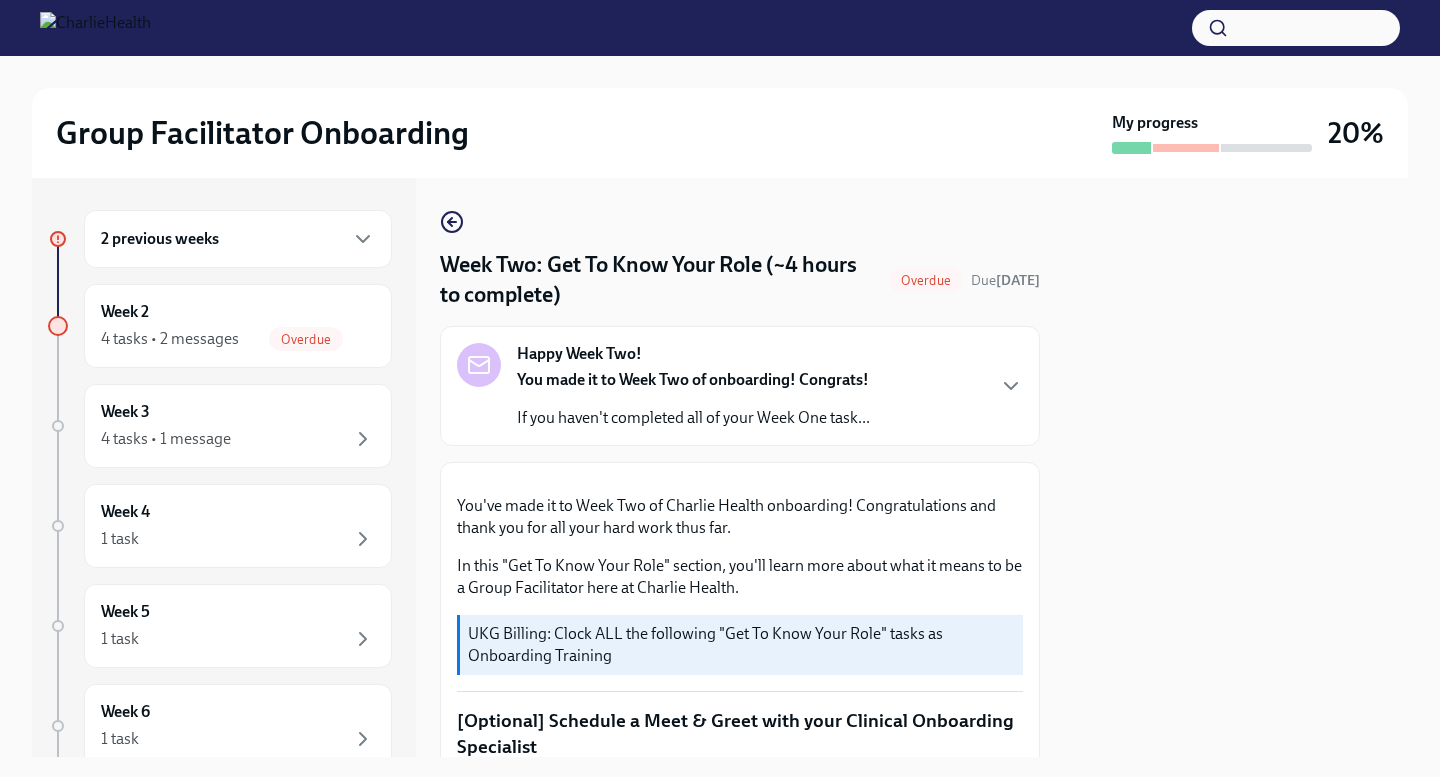 scroll, scrollTop: 0, scrollLeft: 0, axis: both 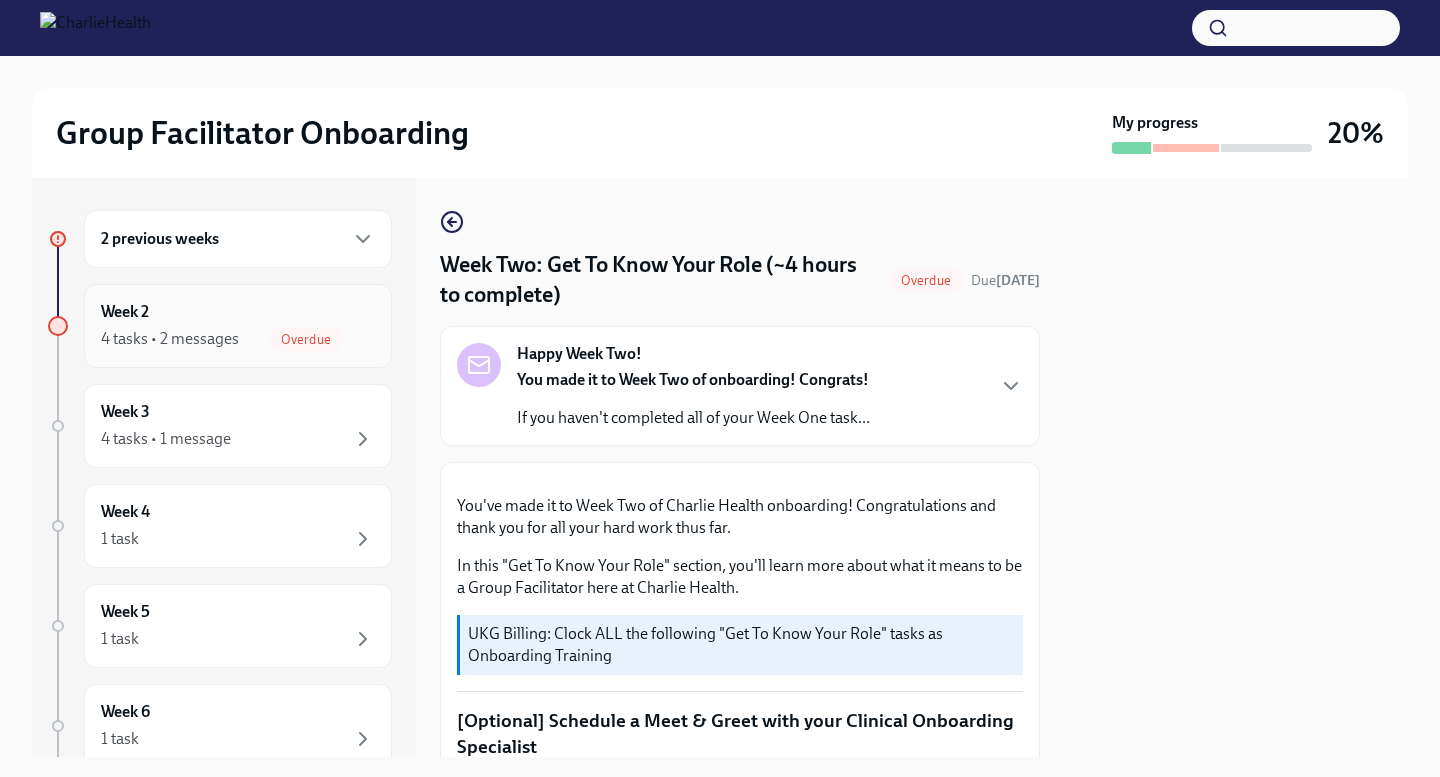 click on "Week 2 4 tasks • 2 messages Overdue" at bounding box center (238, 326) 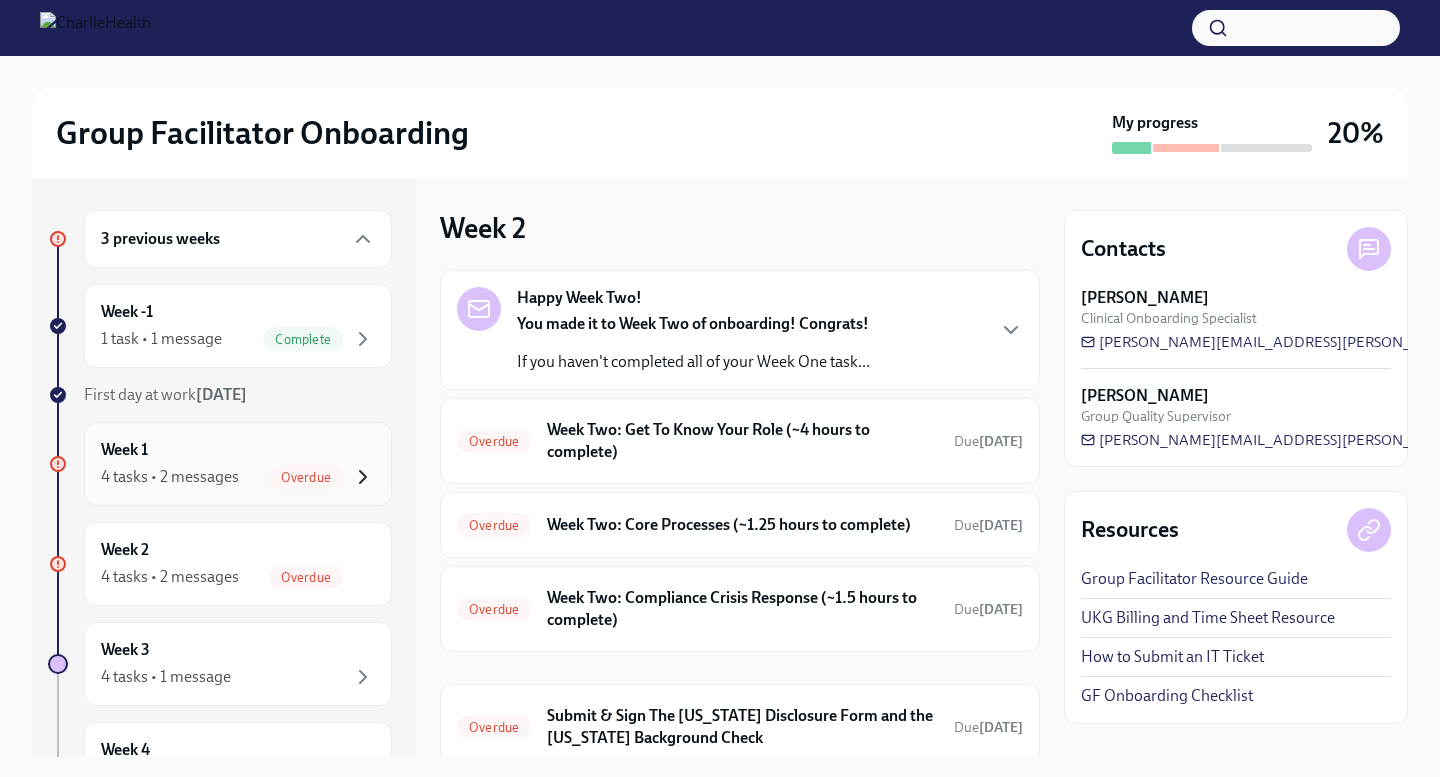 click 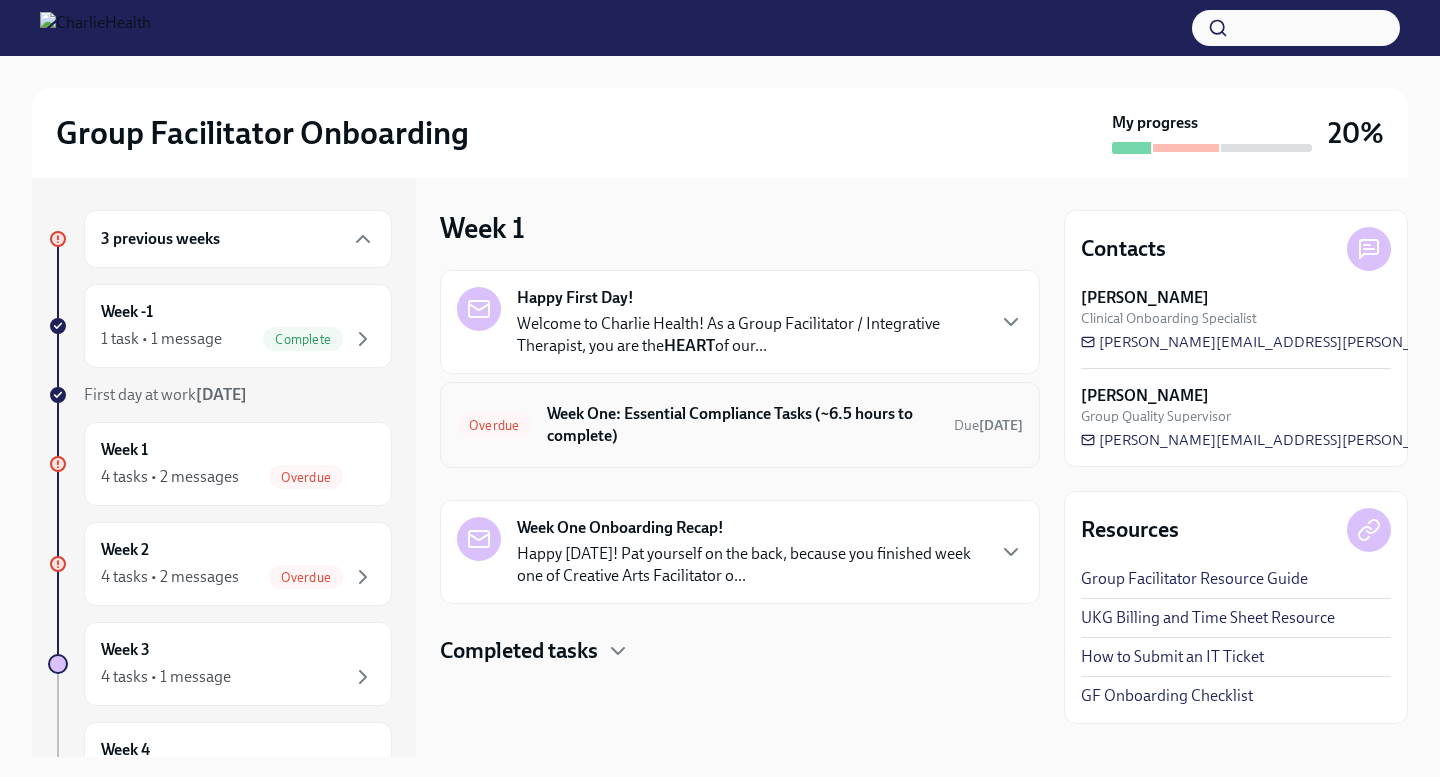 click on "Overdue Week One: Essential Compliance Tasks (~6.5 hours to complete) Due  [DATE]" at bounding box center (740, 425) 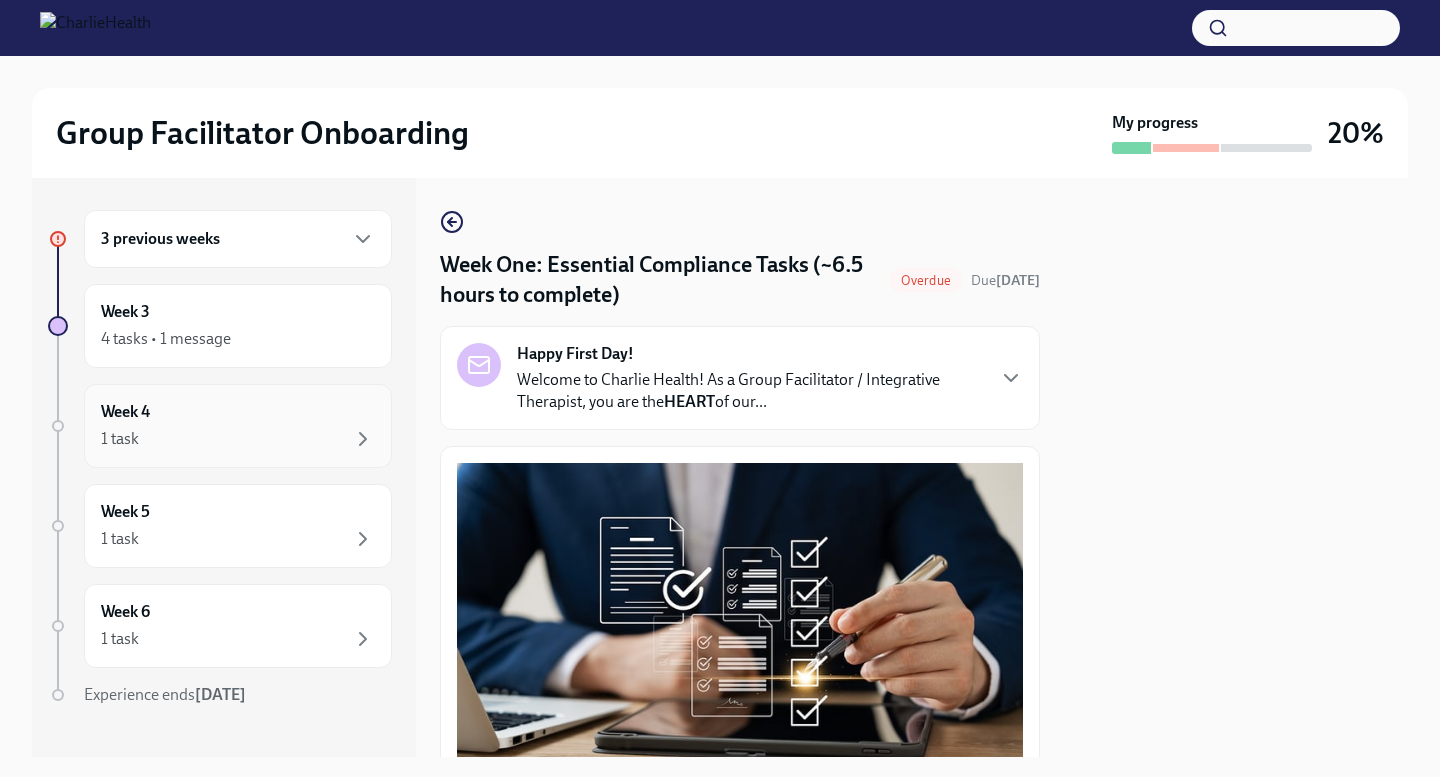 click on "1 task" at bounding box center (238, 439) 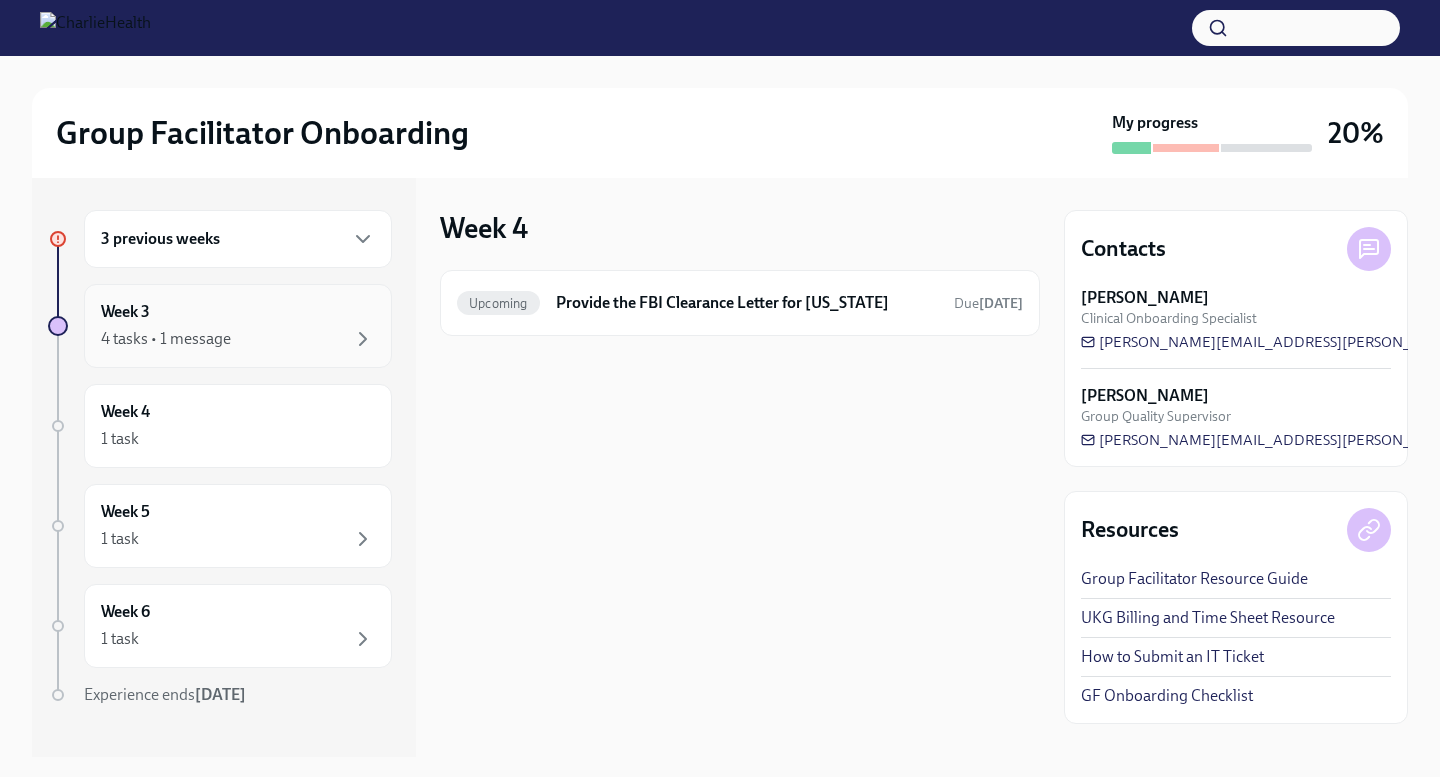 click on "4 tasks • 1 message" at bounding box center (238, 339) 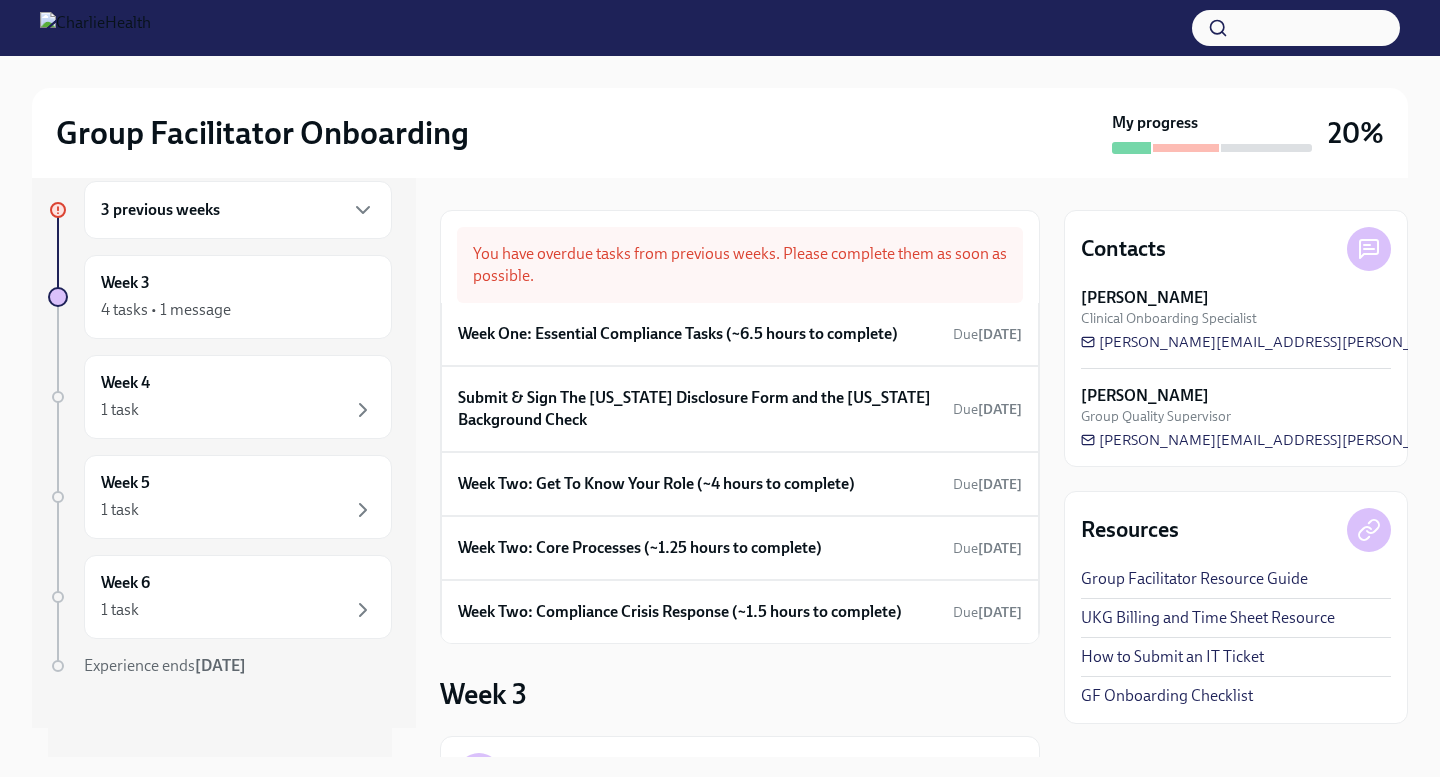 scroll, scrollTop: 0, scrollLeft: 0, axis: both 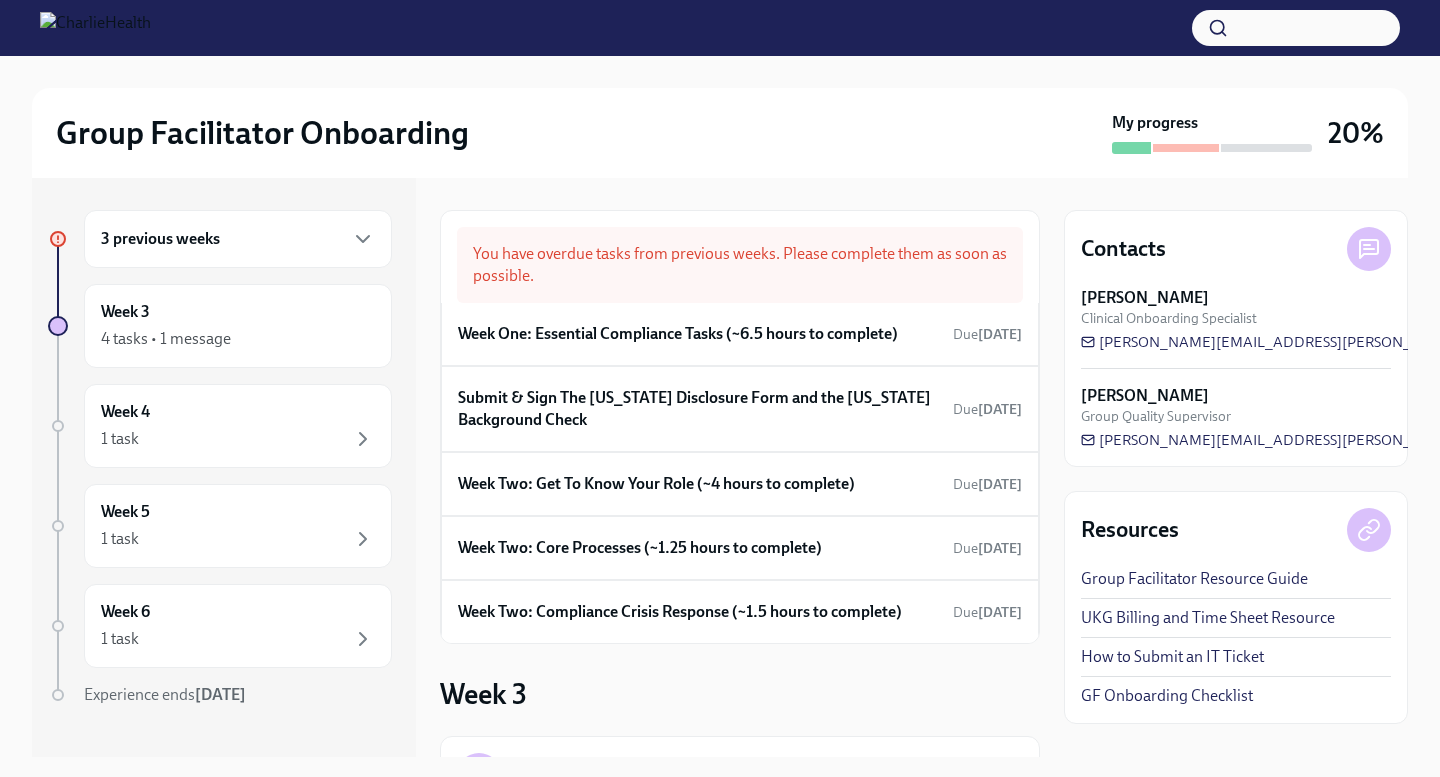 click on "3 previous weeks" at bounding box center [238, 239] 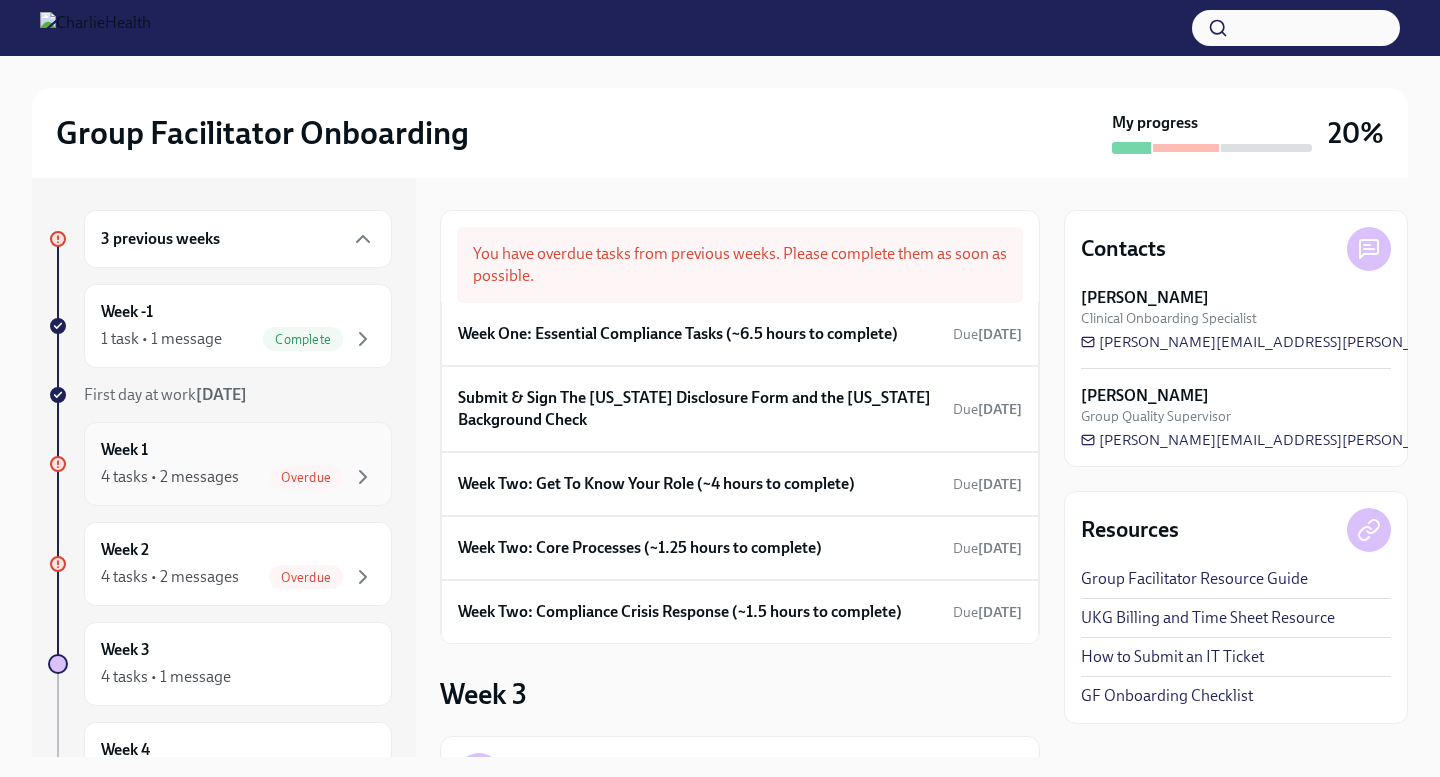 click on "Overdue" at bounding box center [306, 477] 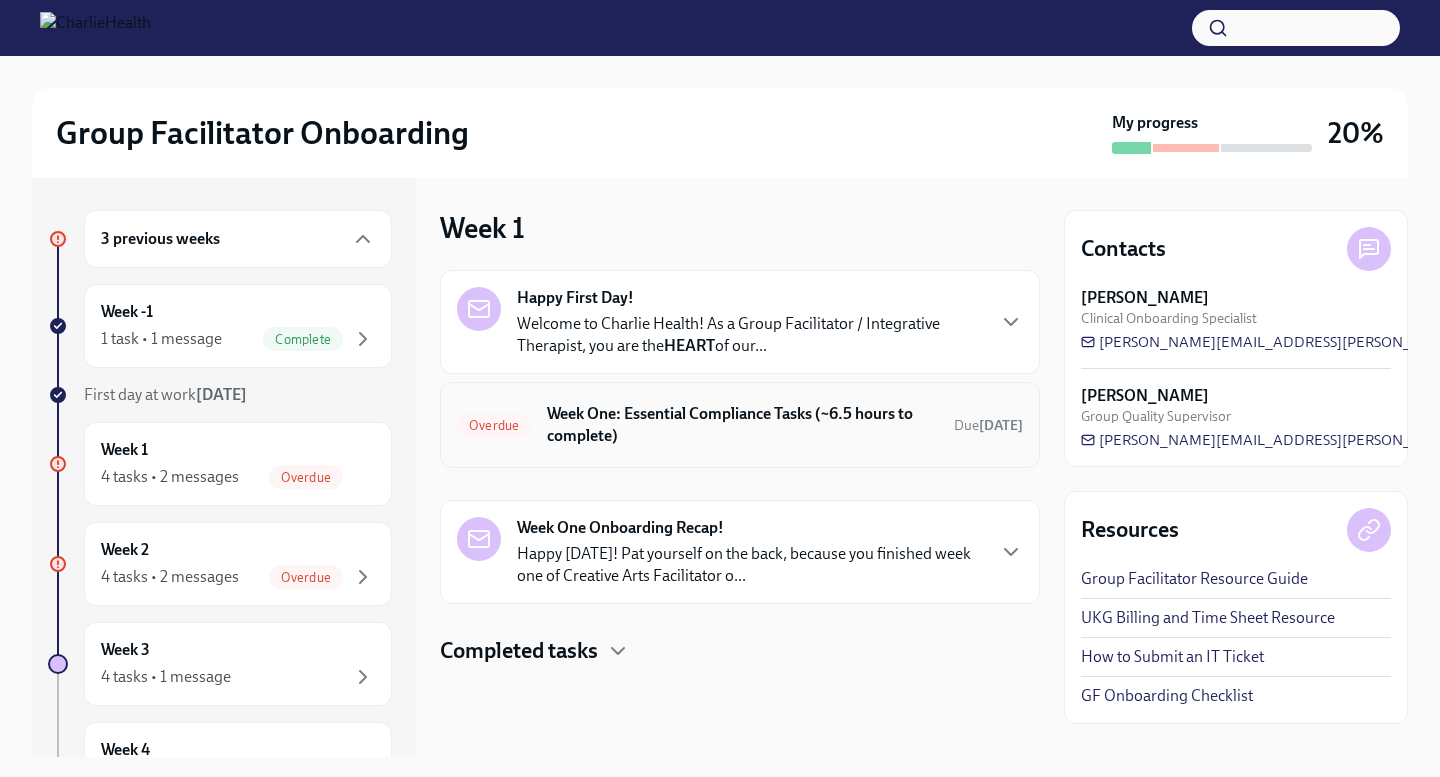 click on "Week One: Essential Compliance Tasks (~6.5 hours to complete)" at bounding box center (742, 425) 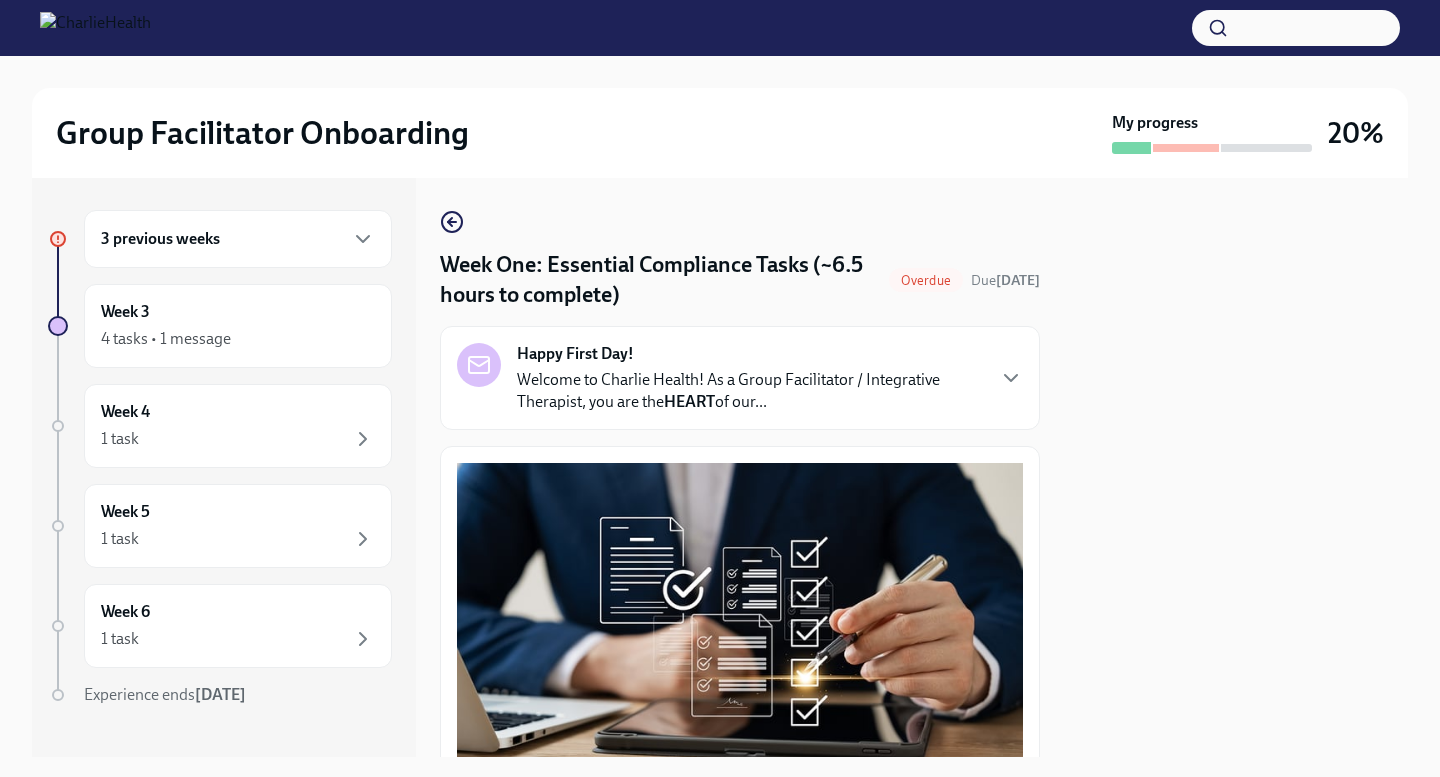 click at bounding box center (740, 610) 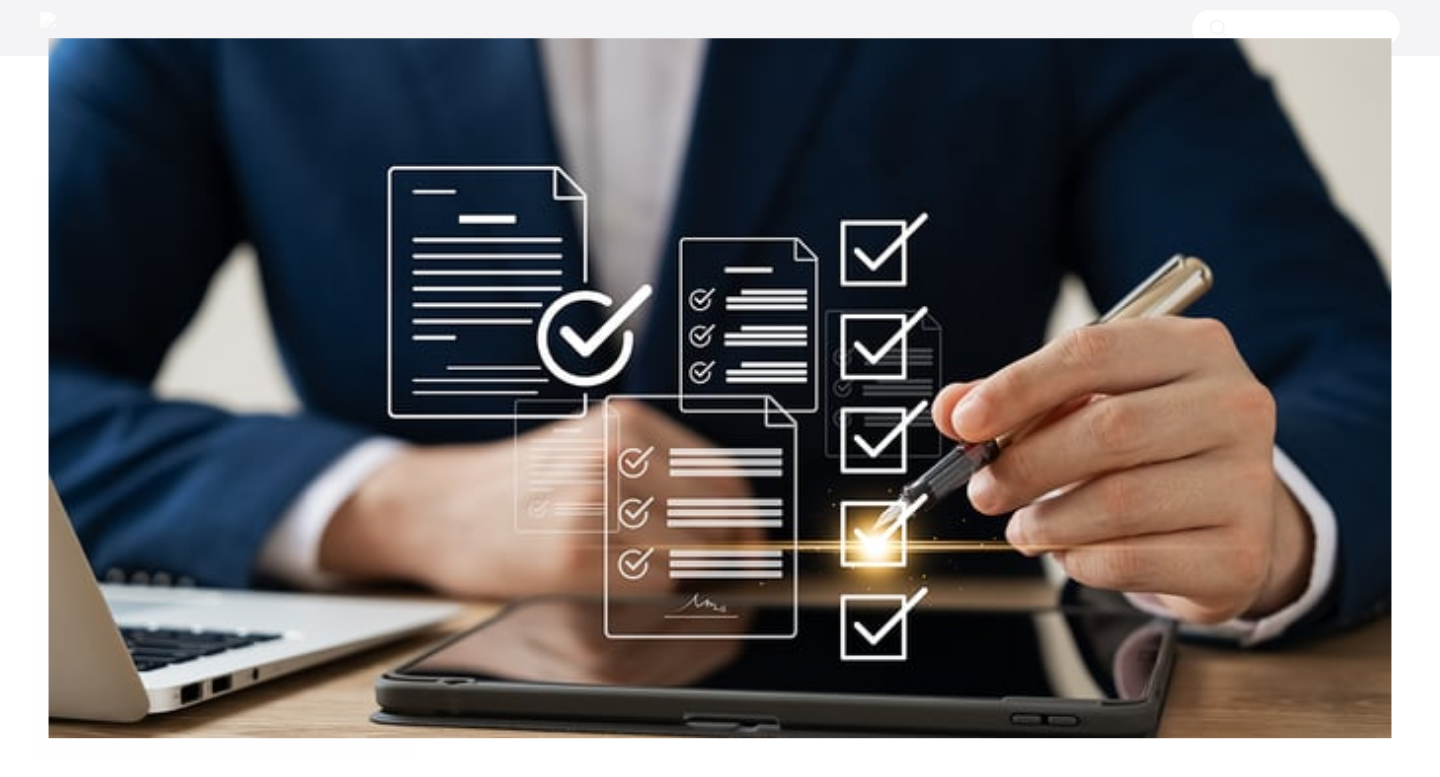 click at bounding box center (720, 388) 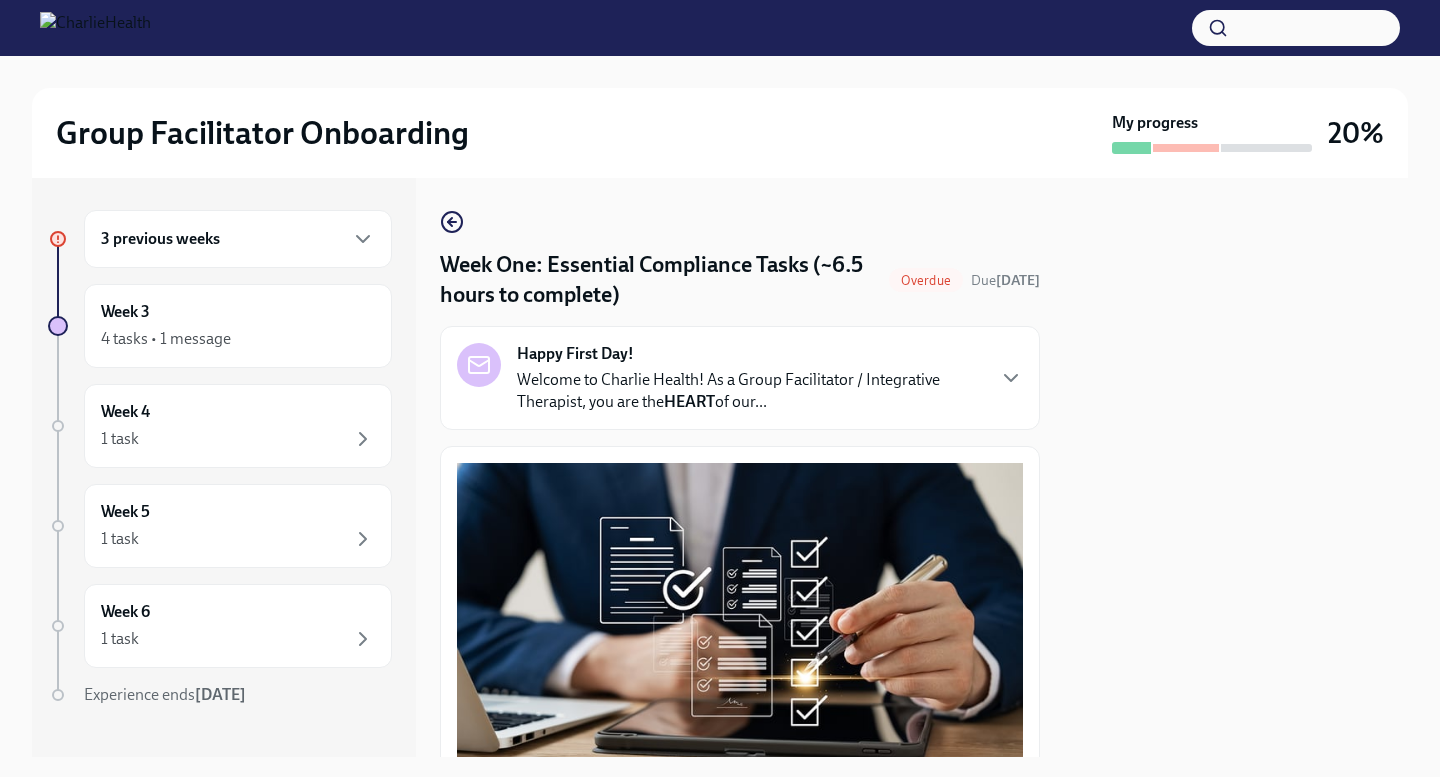 type 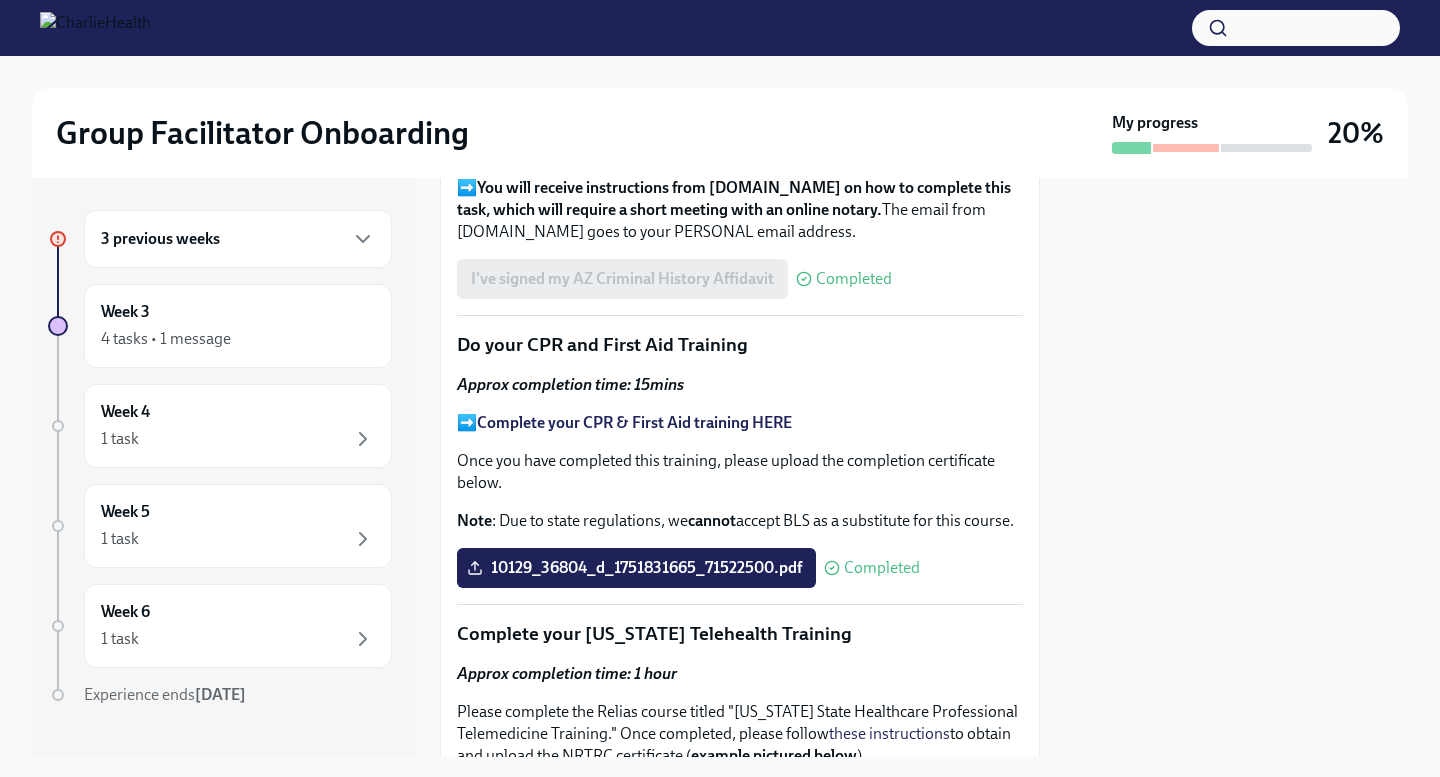 scroll, scrollTop: 2782, scrollLeft: 0, axis: vertical 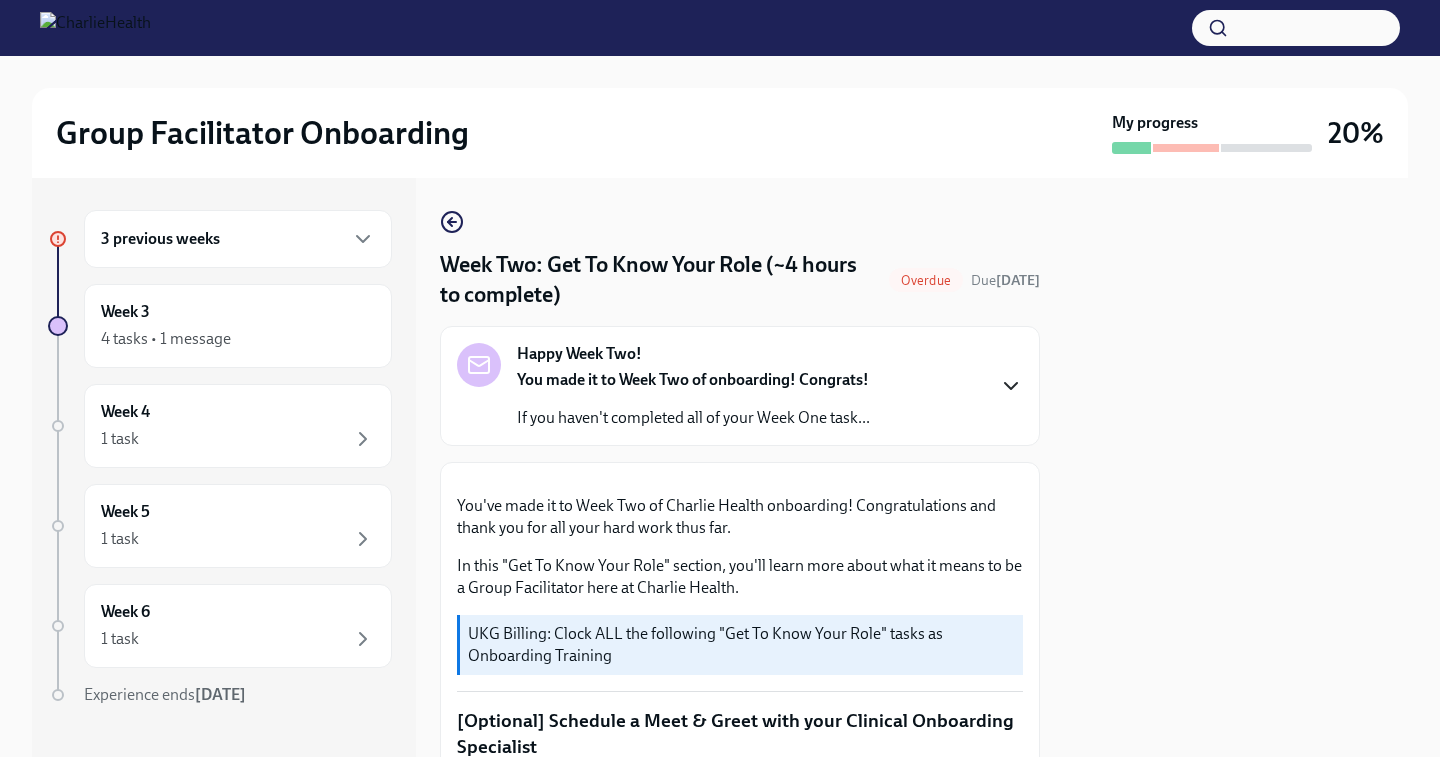 click 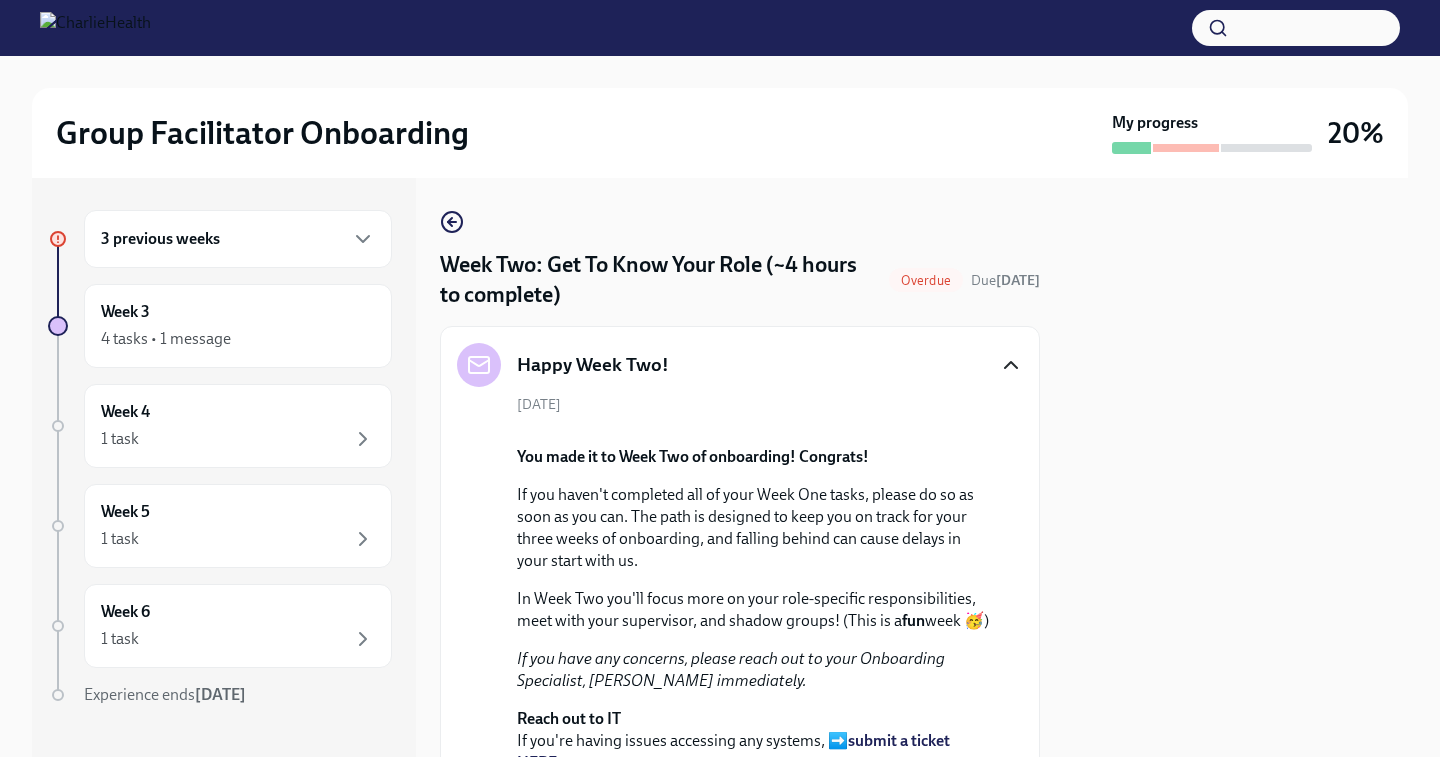 type 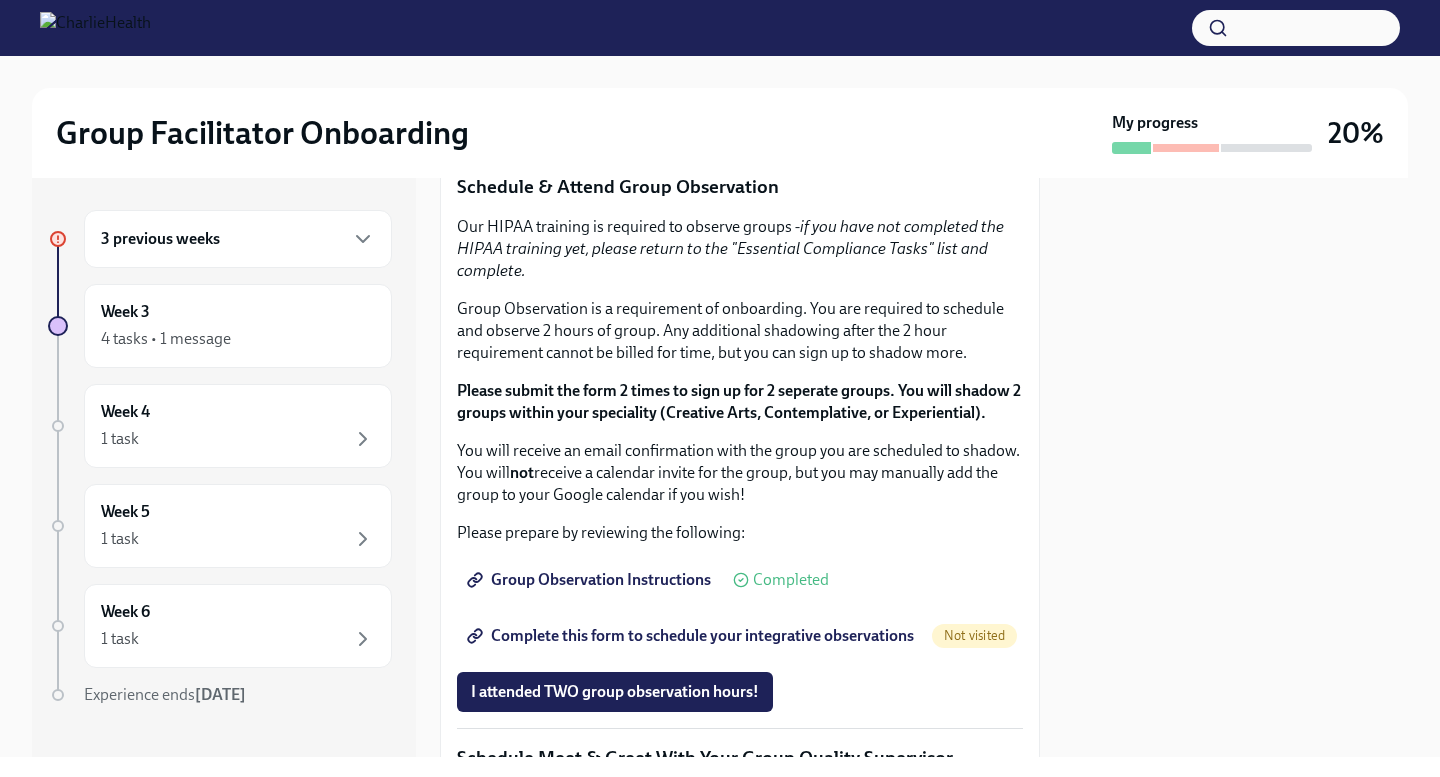 scroll, scrollTop: 1560, scrollLeft: 0, axis: vertical 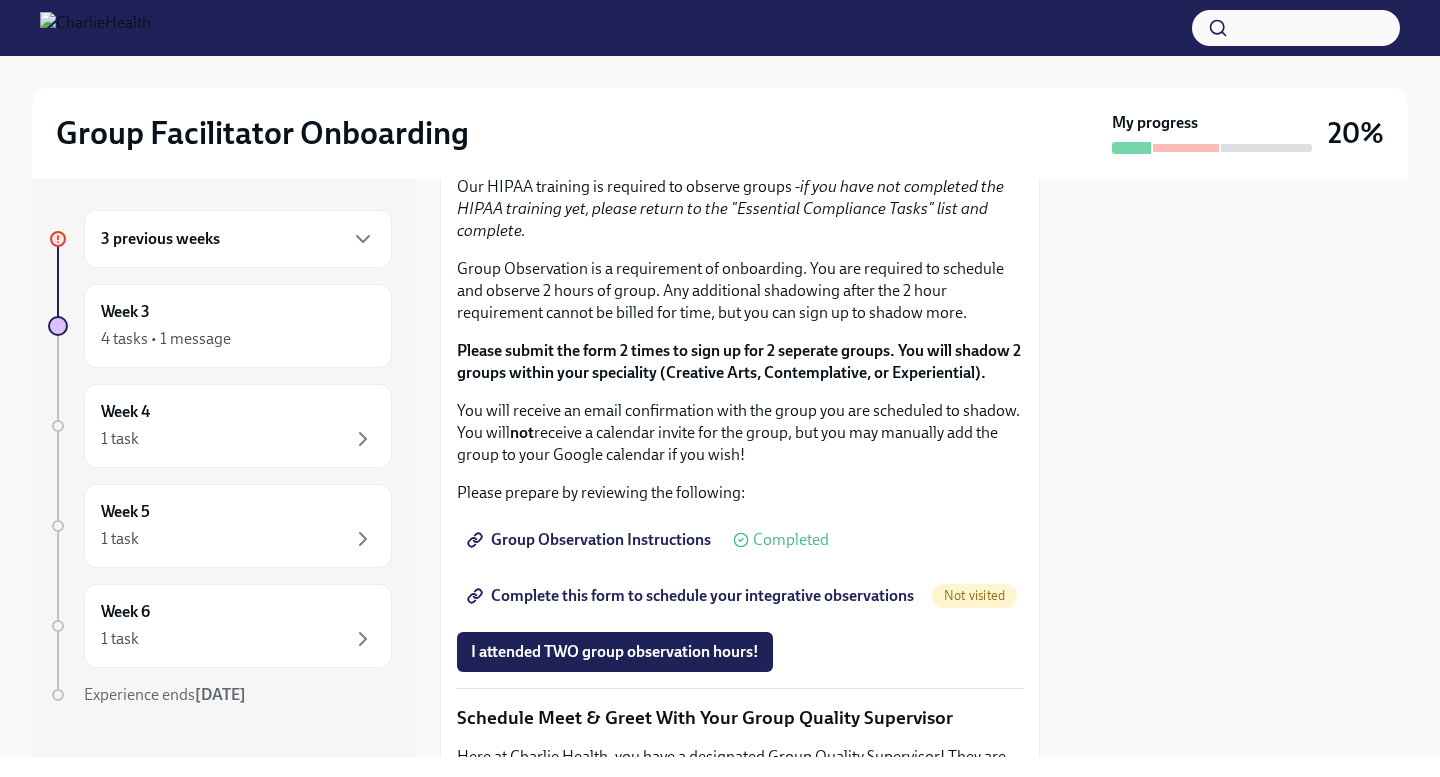 click at bounding box center [1011, -1195] 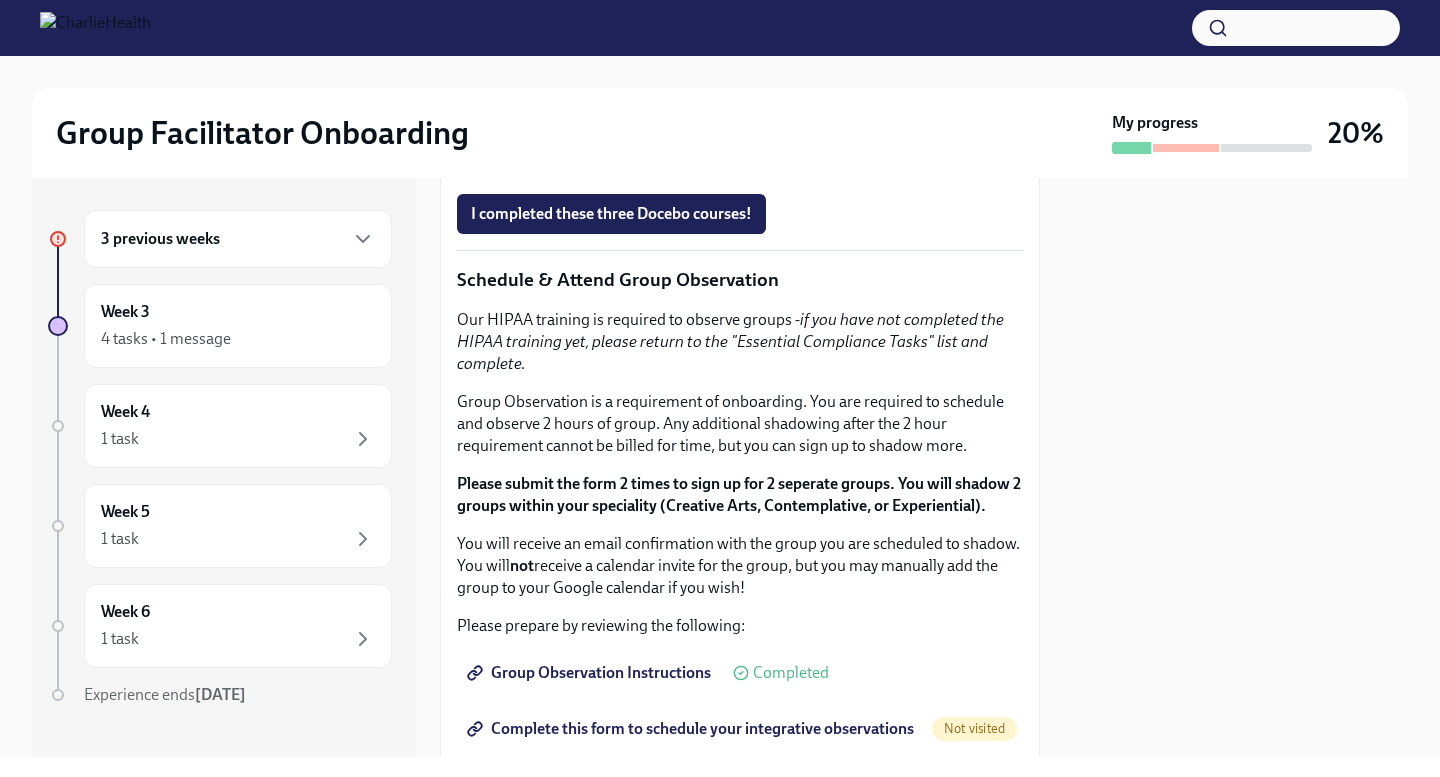 scroll, scrollTop: 1016, scrollLeft: 0, axis: vertical 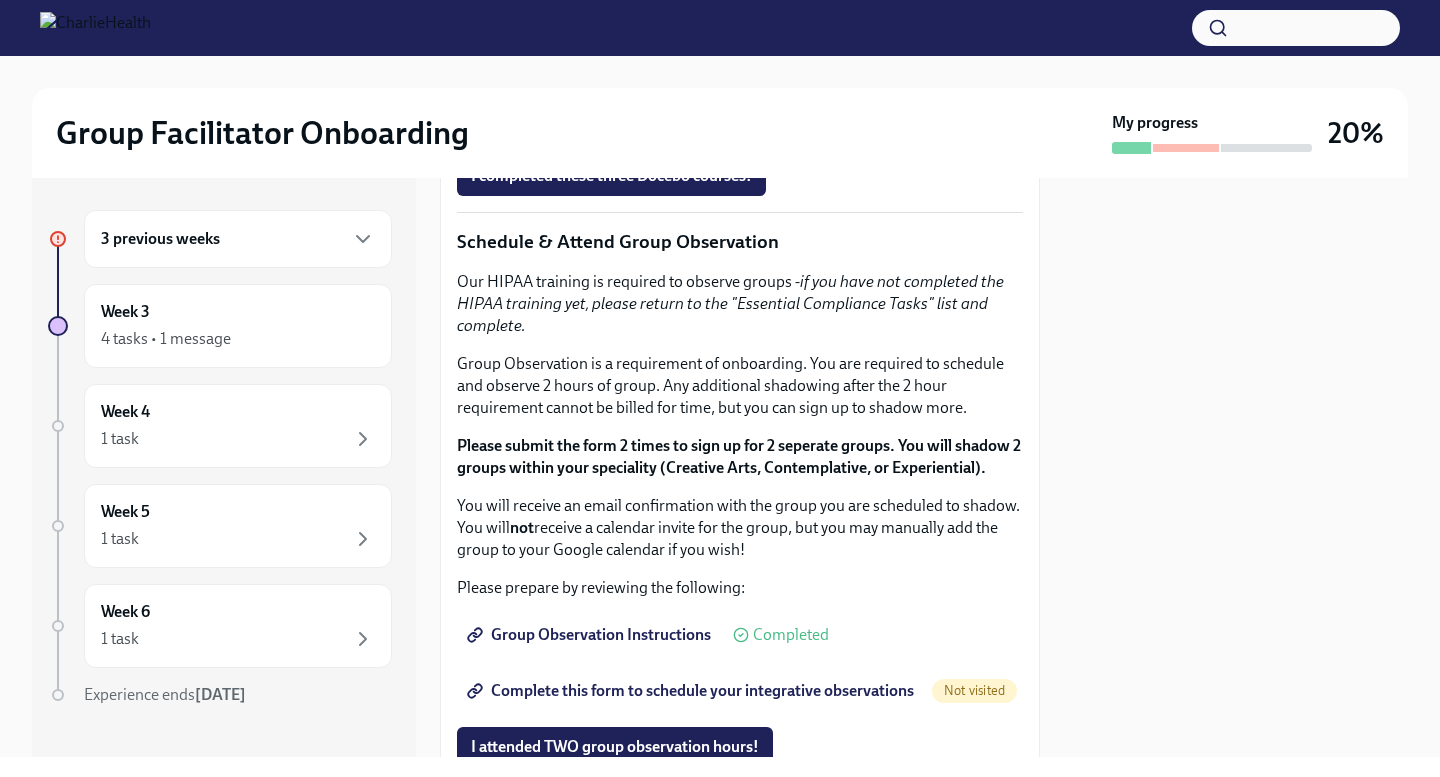 click on "Feel free to schedule an optional Meet & Greet with your Clinical Onboarding Specialist, [PERSON_NAME], via their Calendly: [URL][DOMAIN_NAME]" at bounding box center [740, -159] 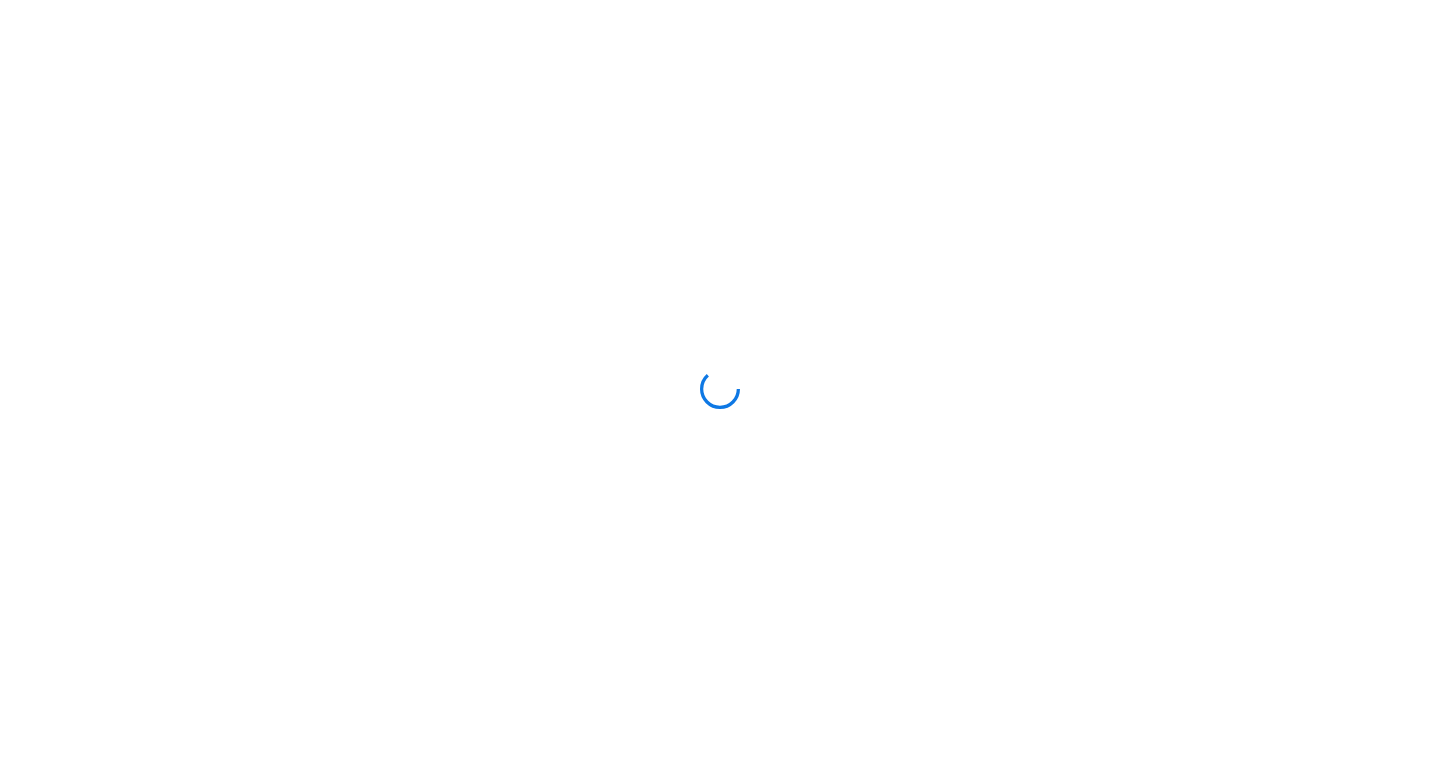 scroll, scrollTop: 0, scrollLeft: 0, axis: both 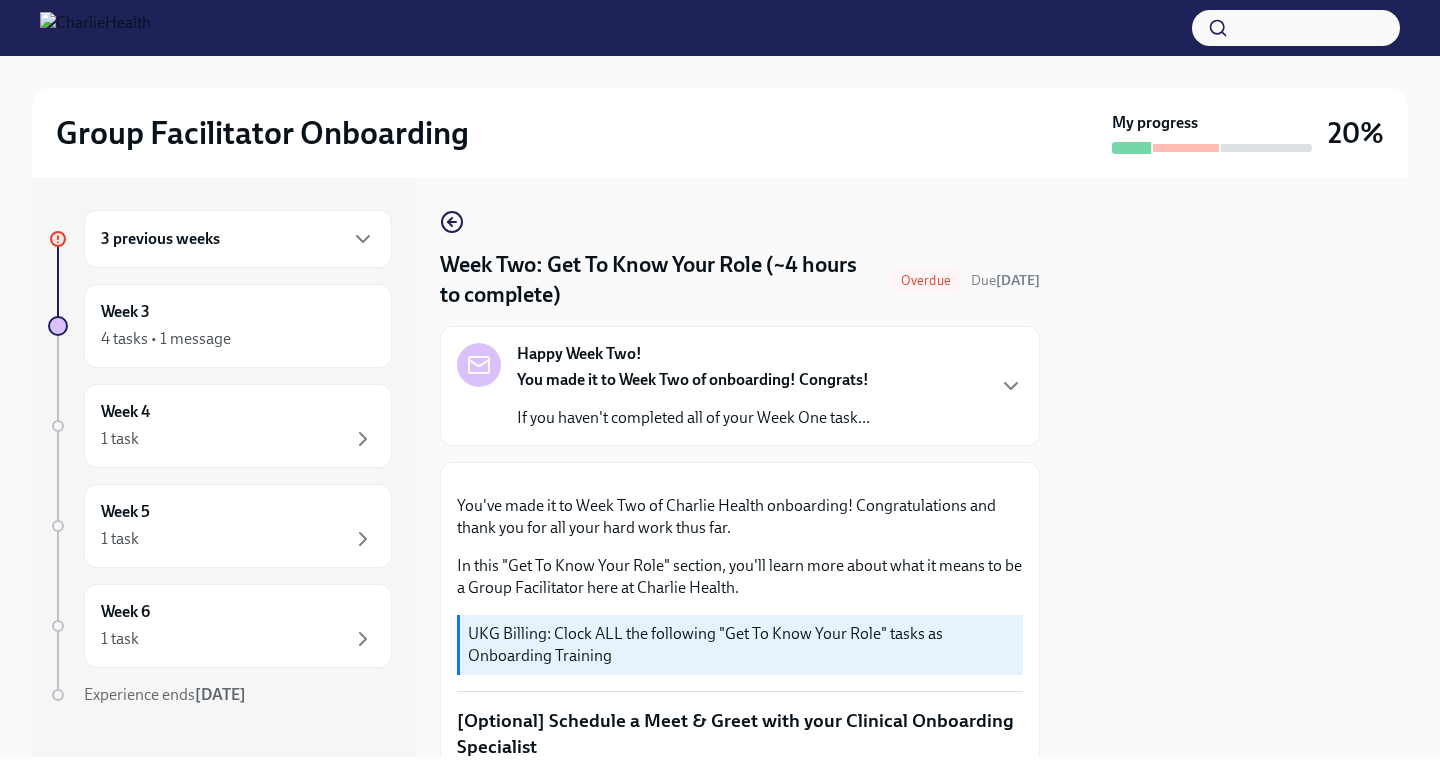 click on "Overdue" at bounding box center (926, 280) 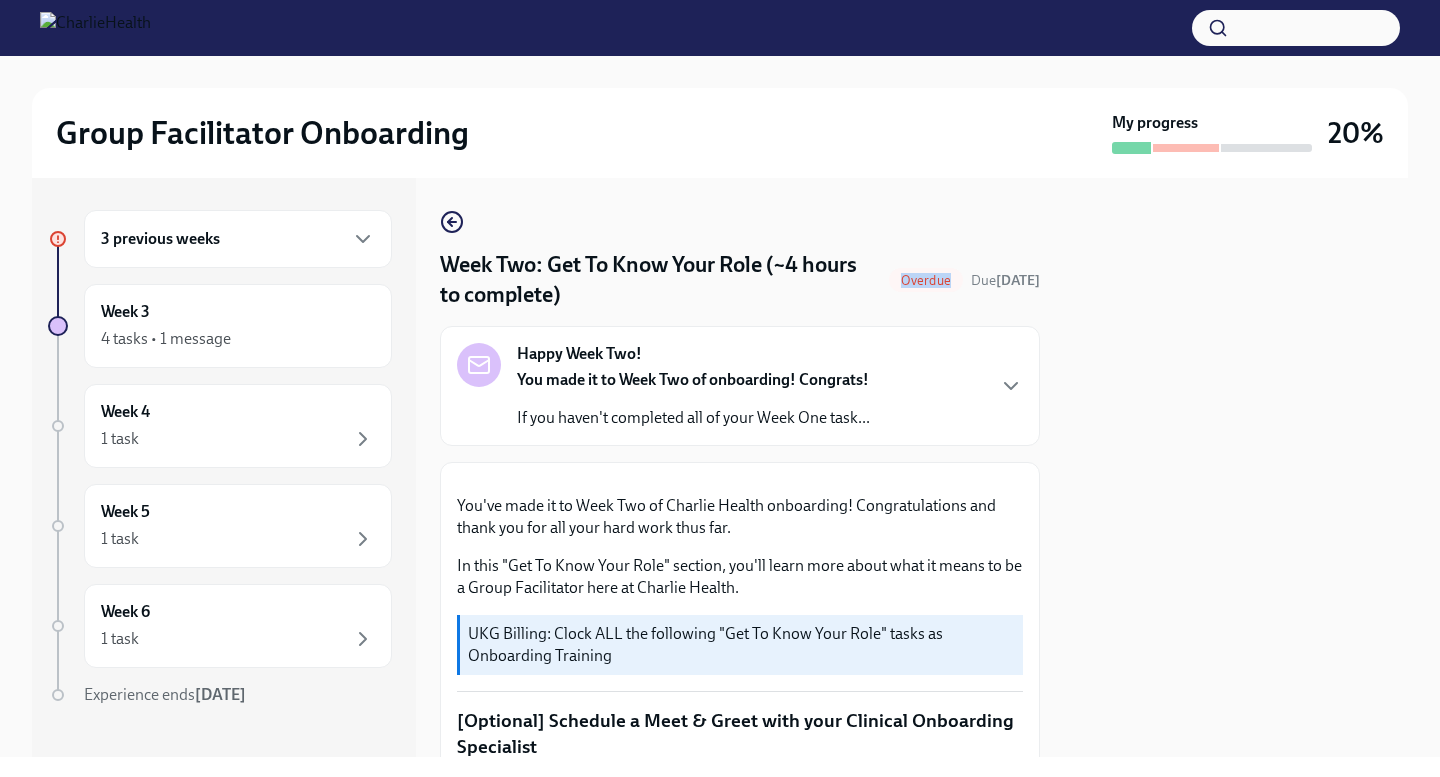 click on "Overdue" at bounding box center [926, 280] 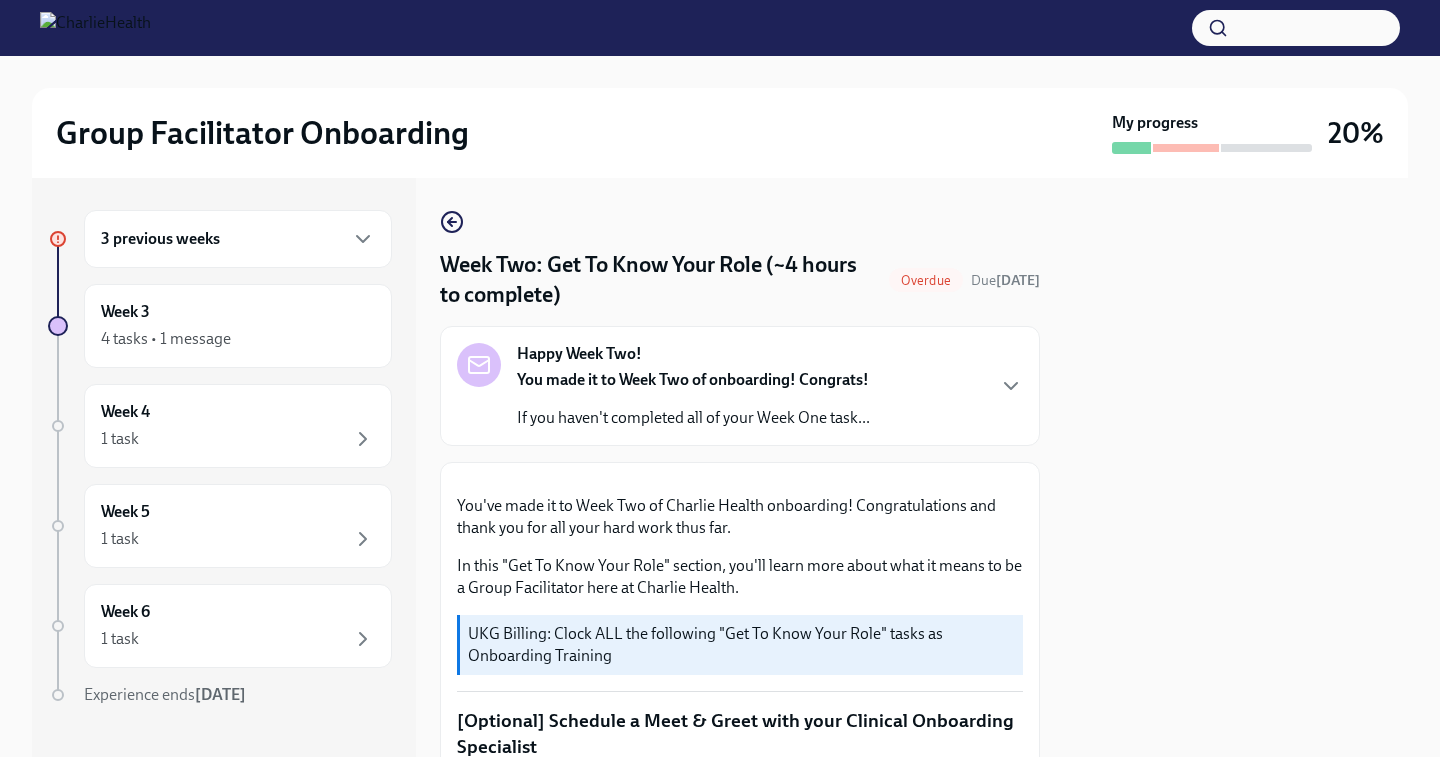 click on "Week Two: Get To Know Your Role (~4 hours to complete)" at bounding box center [660, 280] 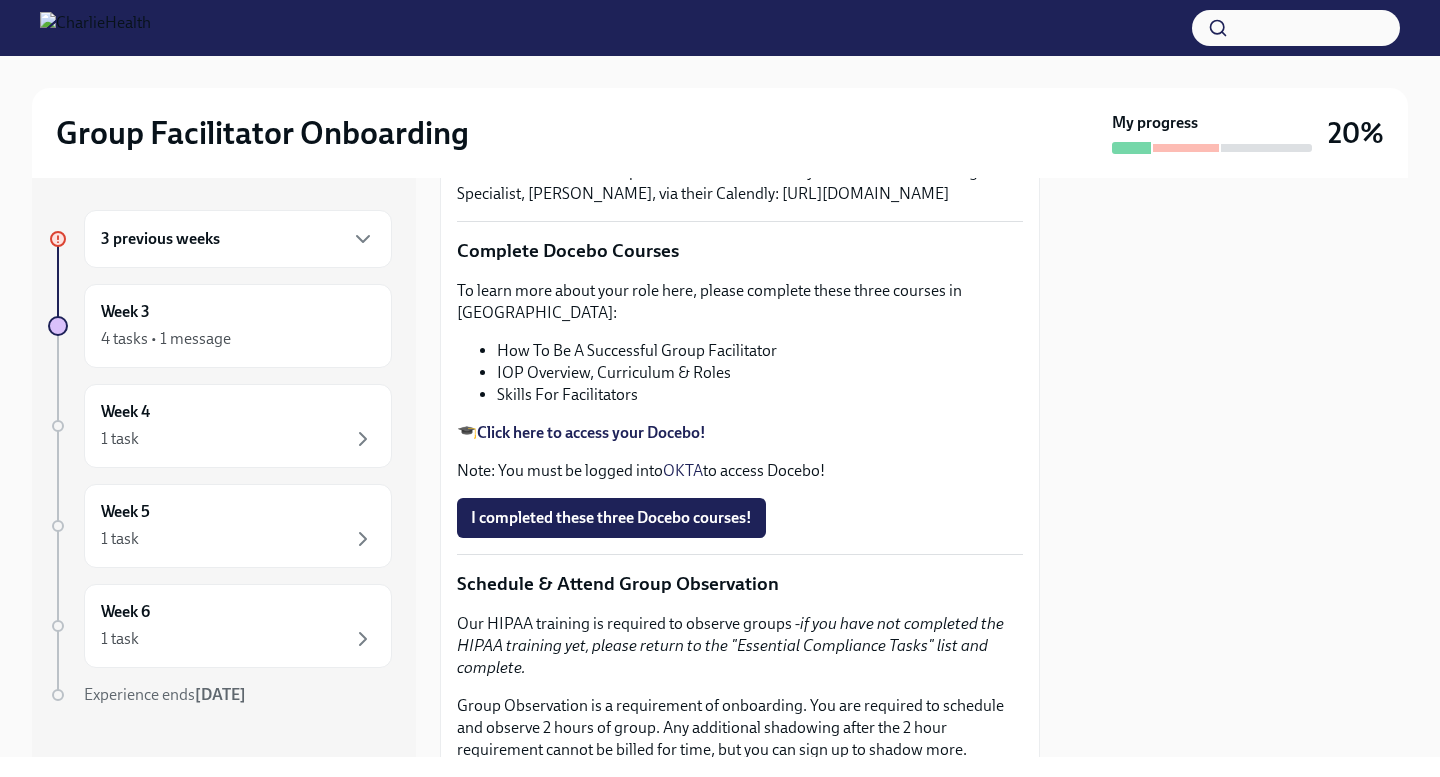 scroll, scrollTop: 680, scrollLeft: 0, axis: vertical 